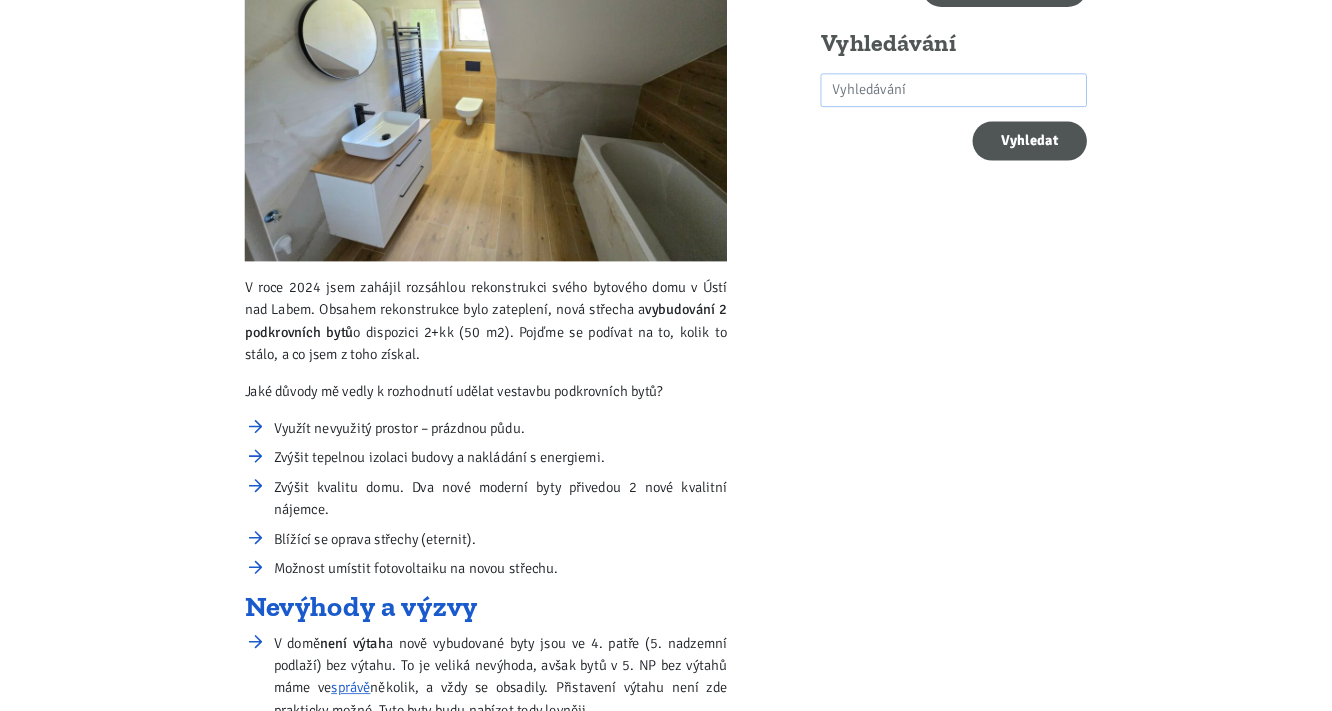 scroll, scrollTop: 700, scrollLeft: 0, axis: vertical 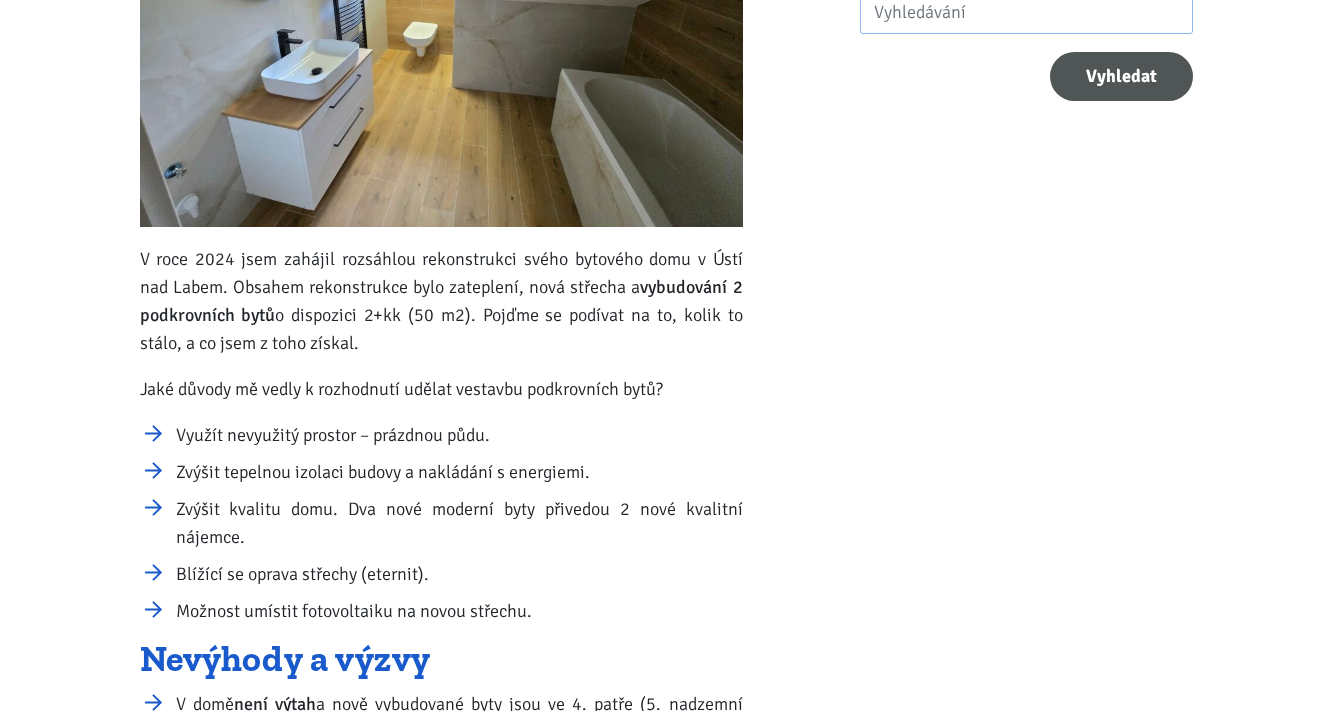 drag, startPoint x: 445, startPoint y: 291, endPoint x: 452, endPoint y: 338, distance: 47.518417 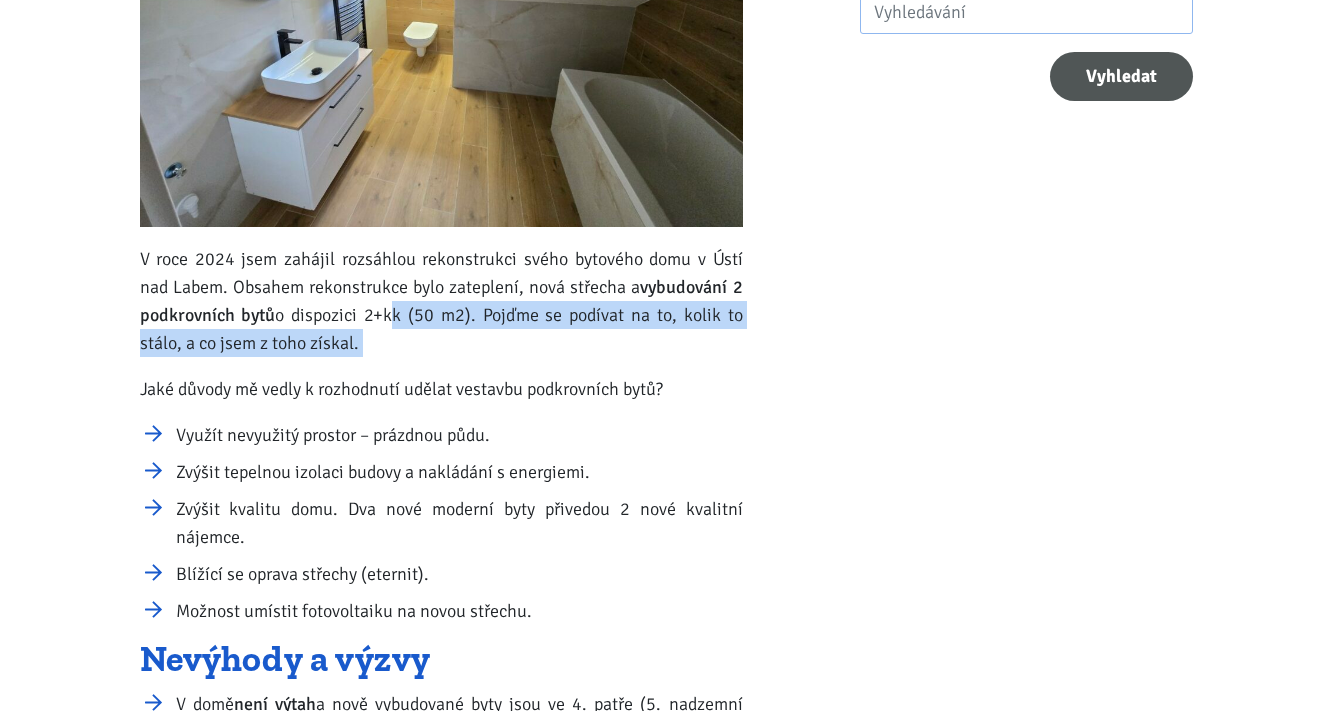 drag, startPoint x: 408, startPoint y: 345, endPoint x: 397, endPoint y: 307, distance: 39.56008 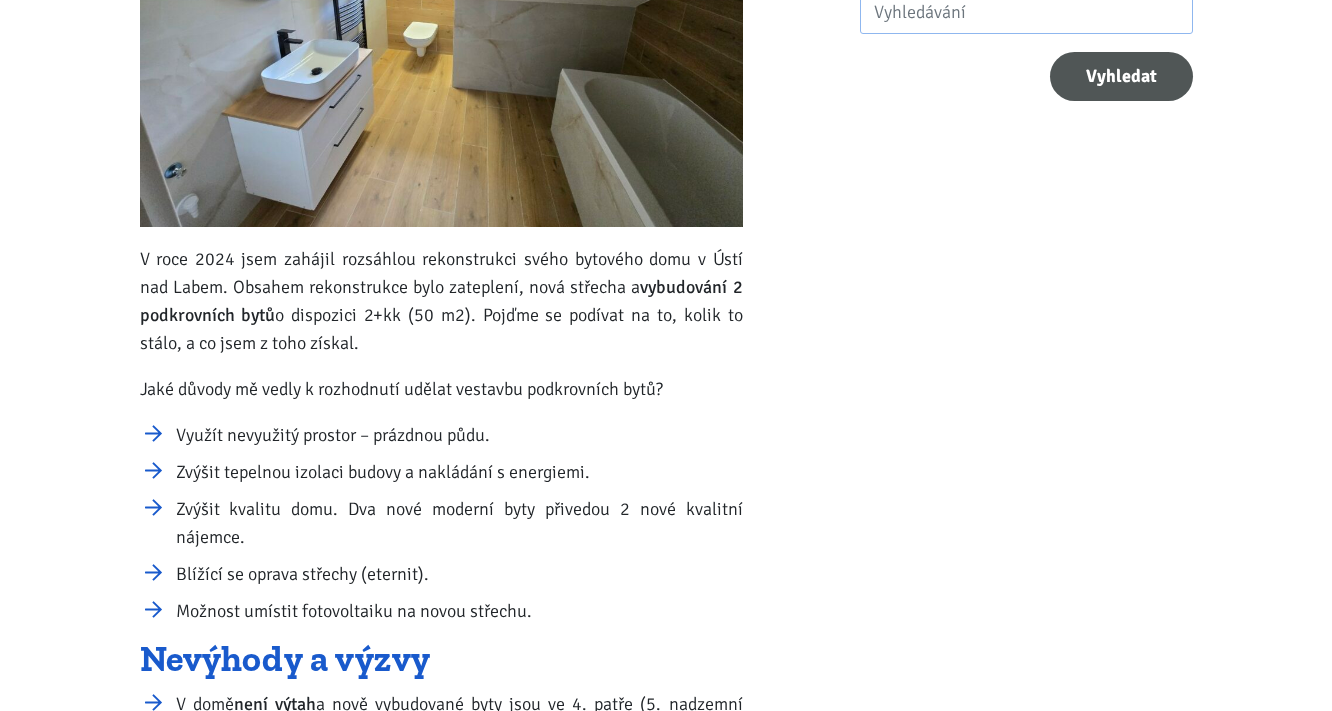 click on "V roce [DATE] jsem zahájil rozsáhlou rekonstrukci svého bytového domu v [CITY]. Obsahem rekonstrukce bylo zateplení, nová střecha a  vybudování 2 podkrovních bytů  o dispozici 2+kk (50 m2). Pojďme se podívat na to, kolik to stálo, a co jsem z toho získal." at bounding box center [441, 301] 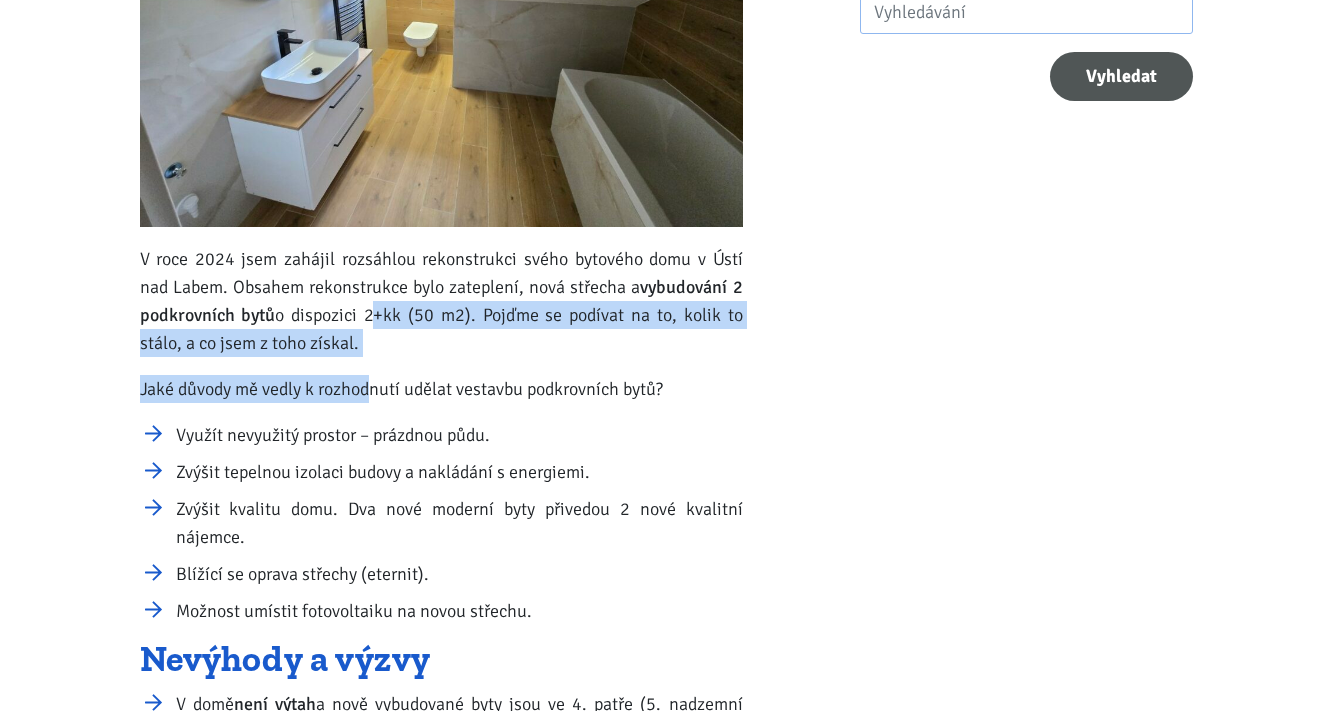 drag, startPoint x: 375, startPoint y: 333, endPoint x: 367, endPoint y: 368, distance: 35.902645 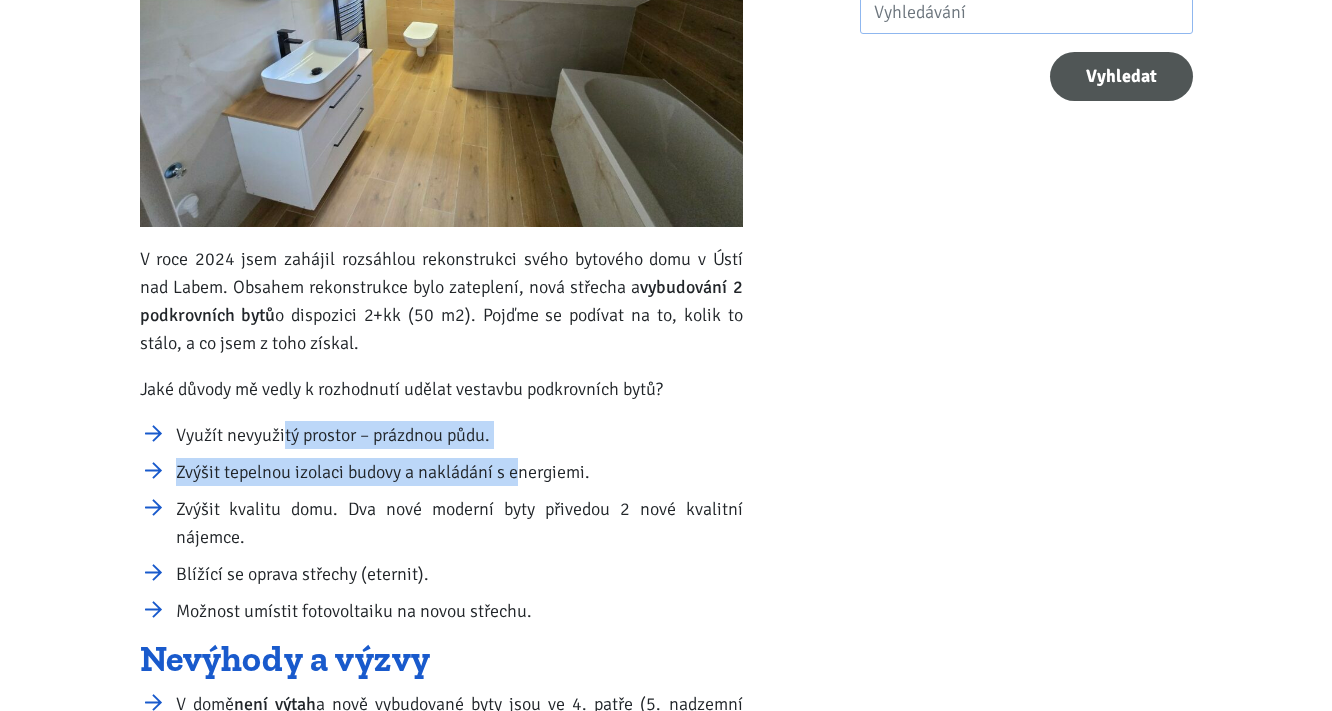 drag, startPoint x: 282, startPoint y: 404, endPoint x: 520, endPoint y: 452, distance: 242.7921 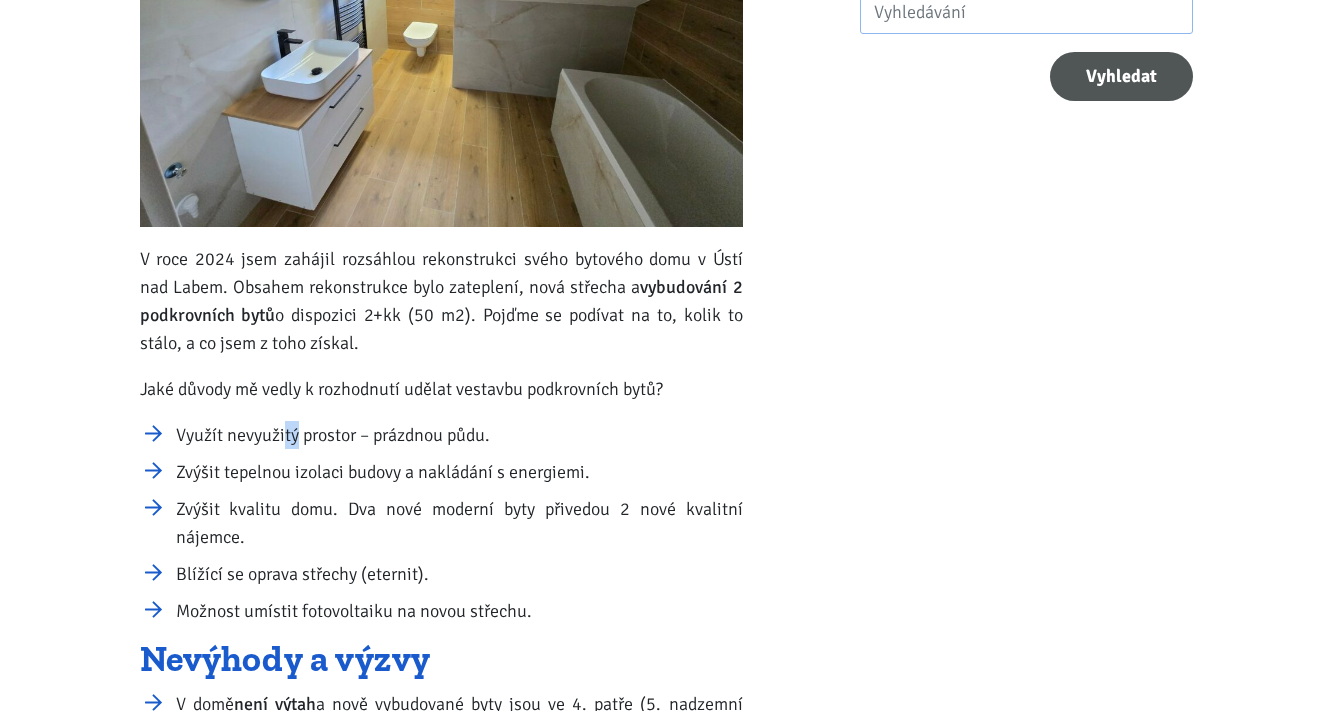 drag, startPoint x: 509, startPoint y: 420, endPoint x: 296, endPoint y: 444, distance: 214.34785 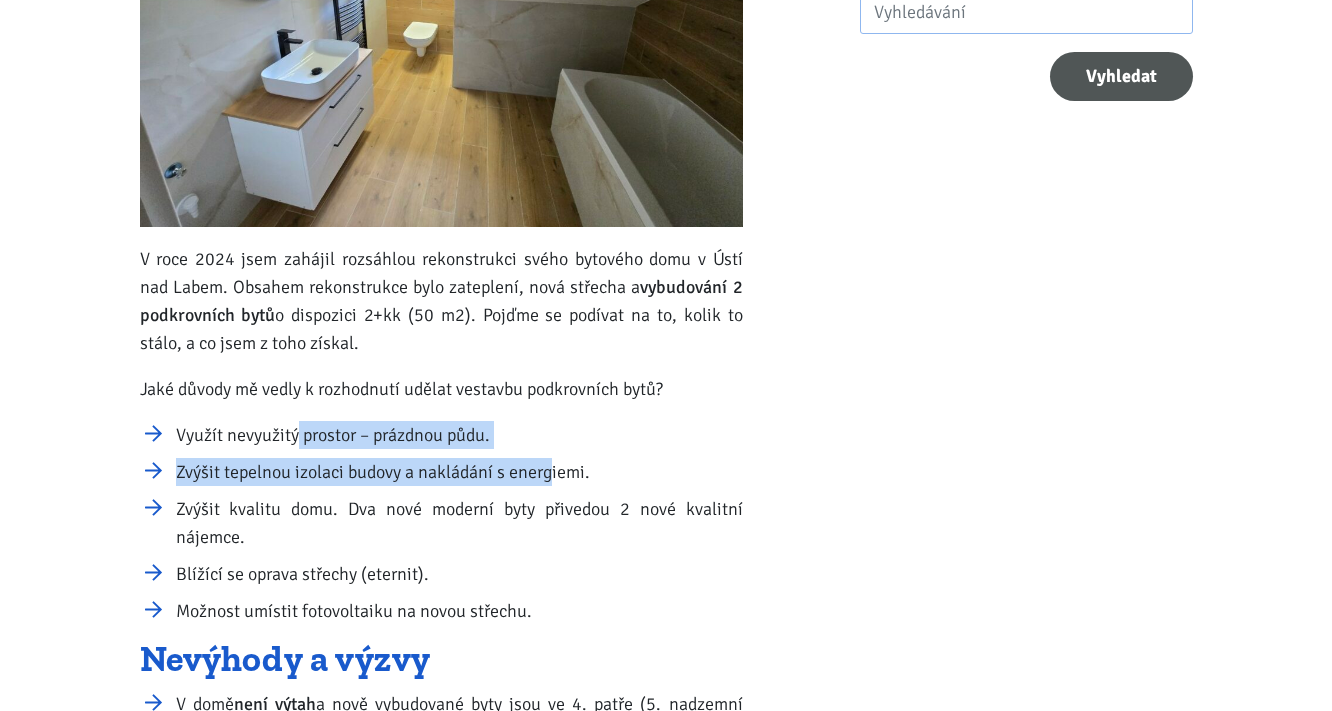 drag, startPoint x: 296, startPoint y: 444, endPoint x: 548, endPoint y: 452, distance: 252.12695 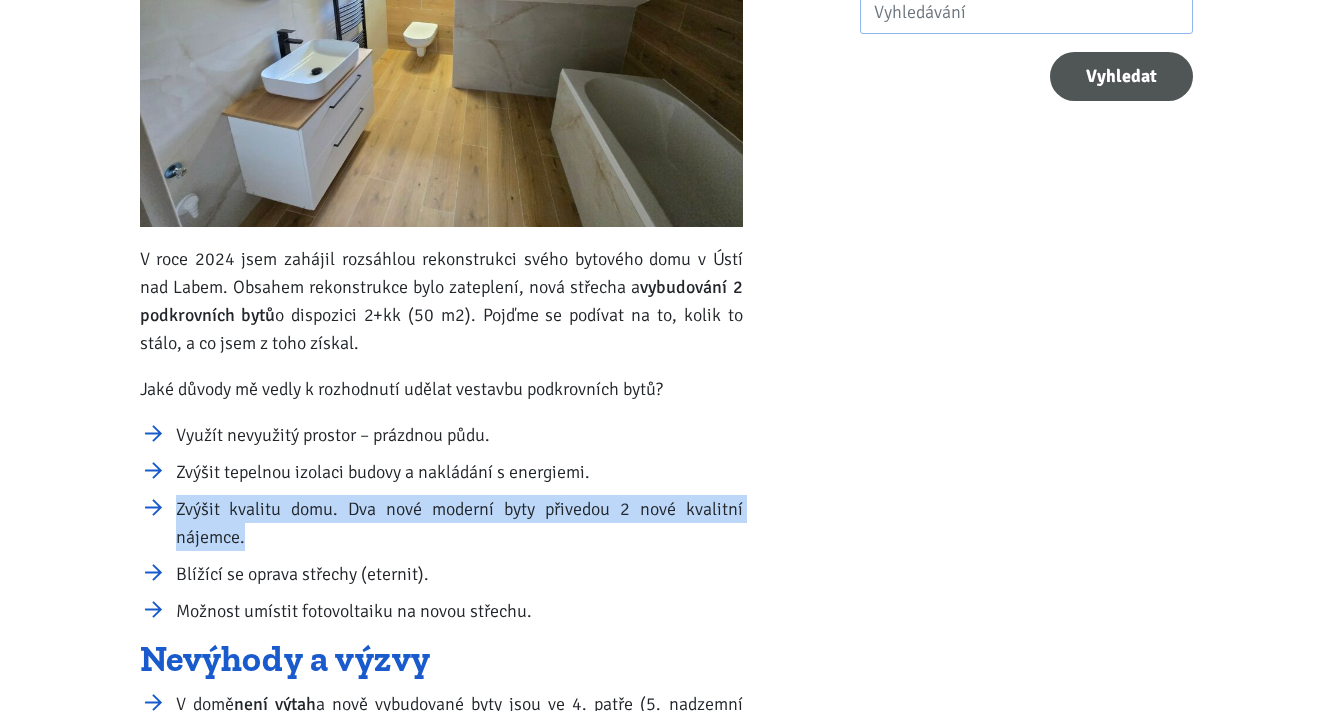 drag, startPoint x: 177, startPoint y: 505, endPoint x: 328, endPoint y: 535, distance: 153.9513 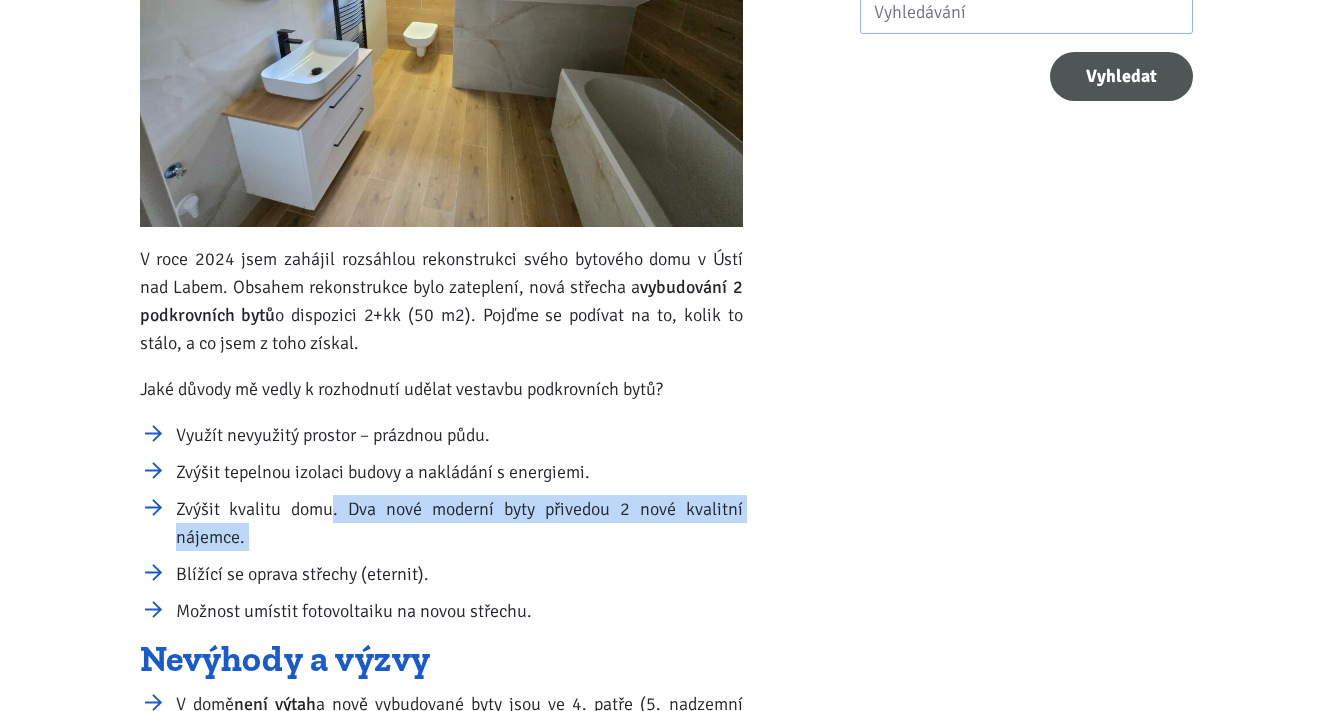 drag, startPoint x: 328, startPoint y: 535, endPoint x: 331, endPoint y: 496, distance: 39.115215 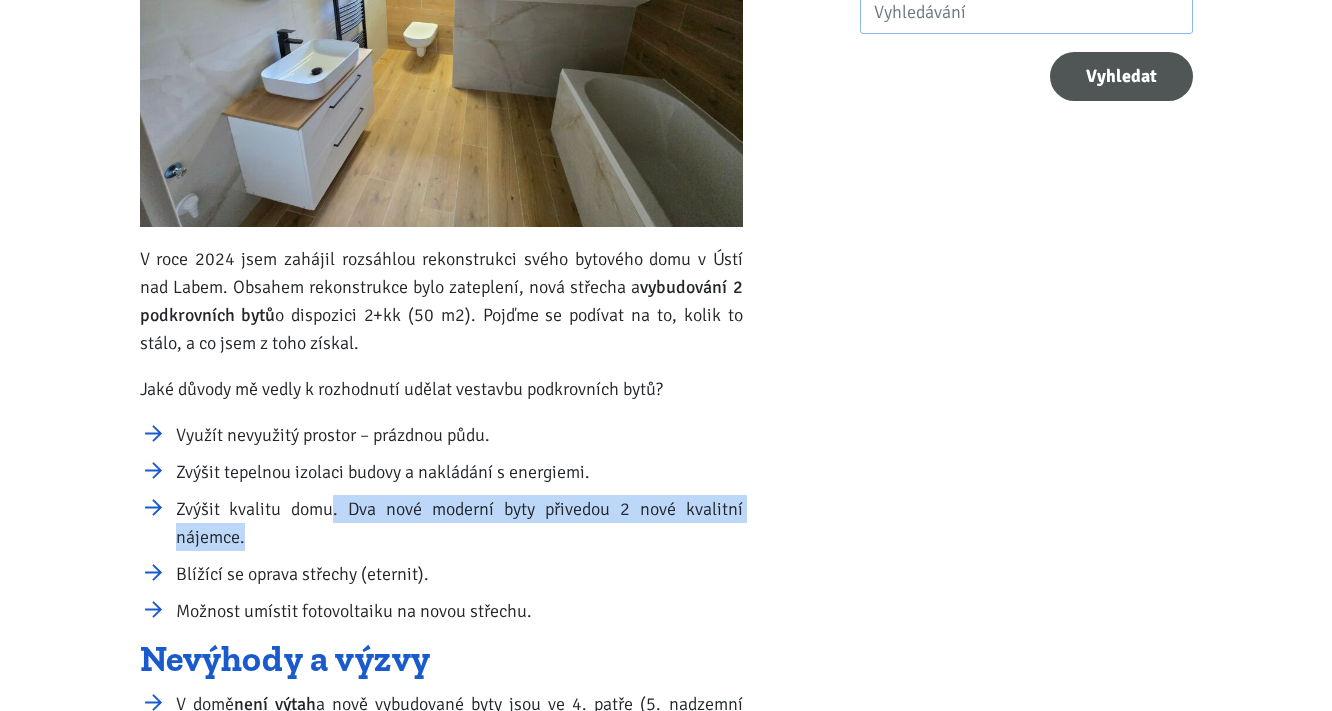 drag, startPoint x: 332, startPoint y: 496, endPoint x: 324, endPoint y: 528, distance: 32.984844 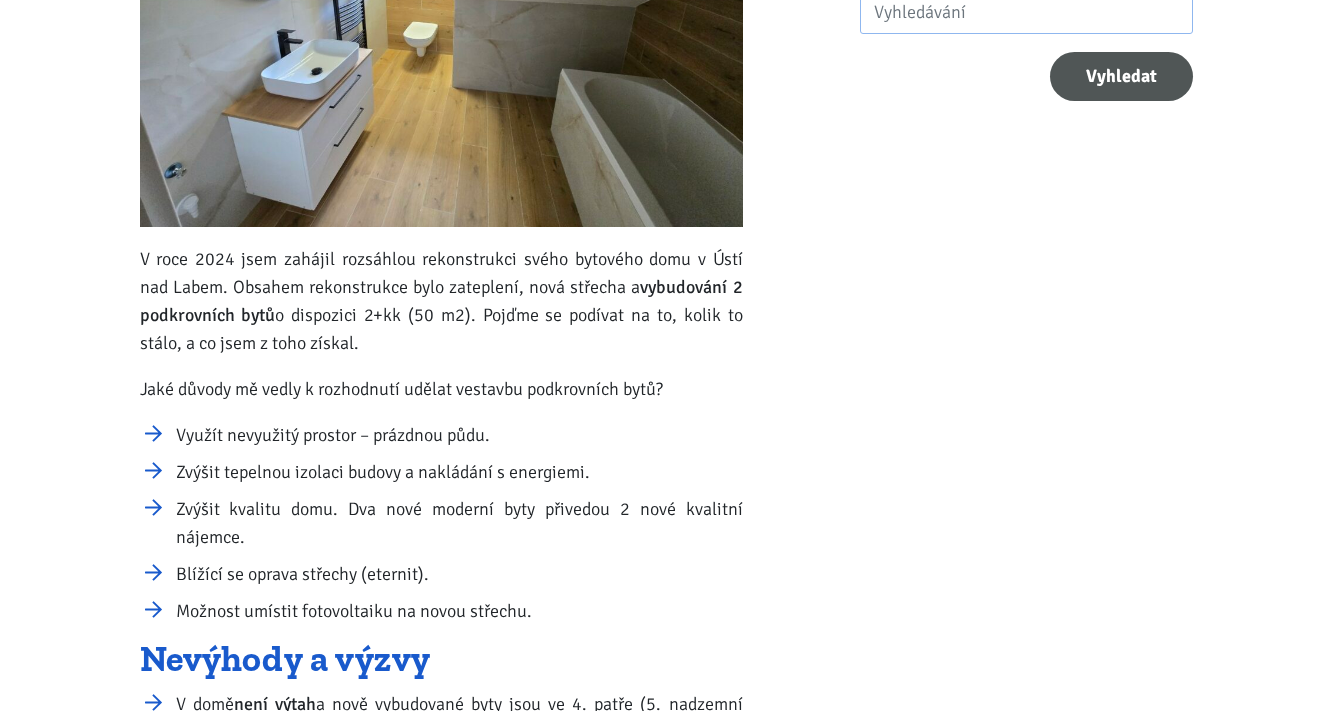 drag, startPoint x: 323, startPoint y: 528, endPoint x: 333, endPoint y: 501, distance: 28.79236 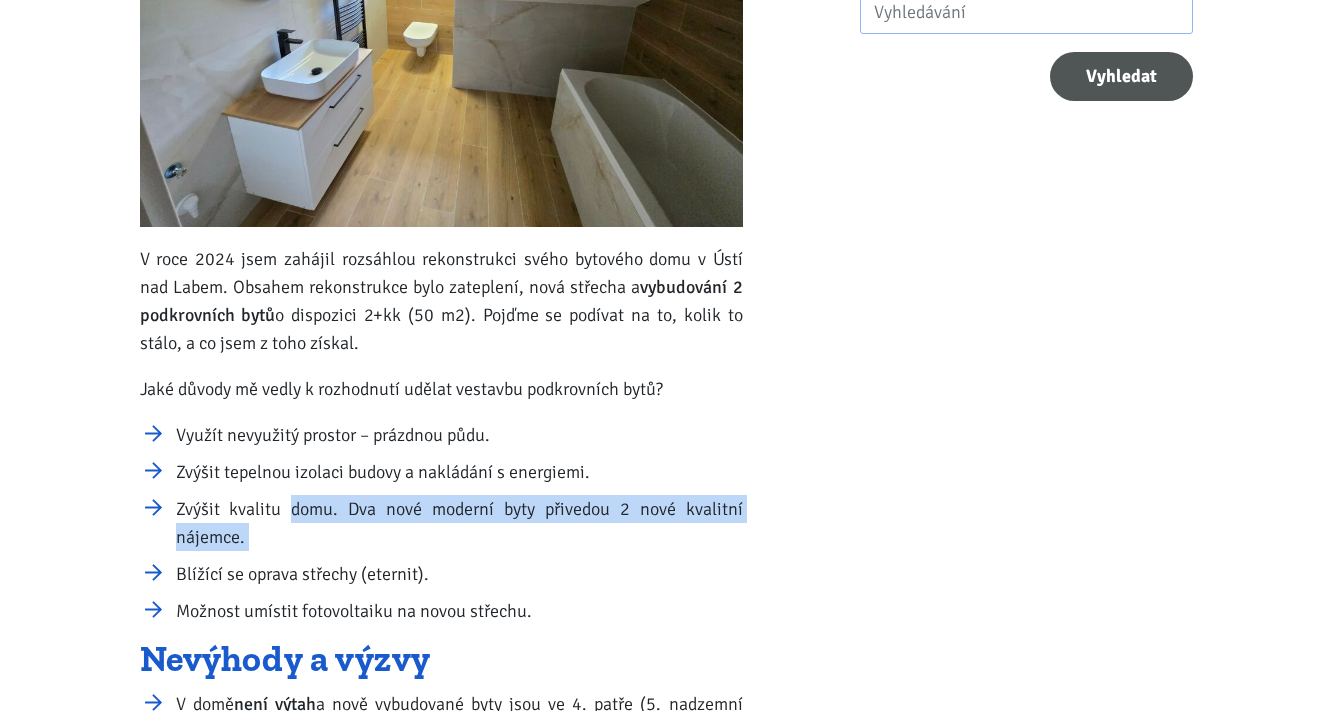 scroll, scrollTop: 940, scrollLeft: 0, axis: vertical 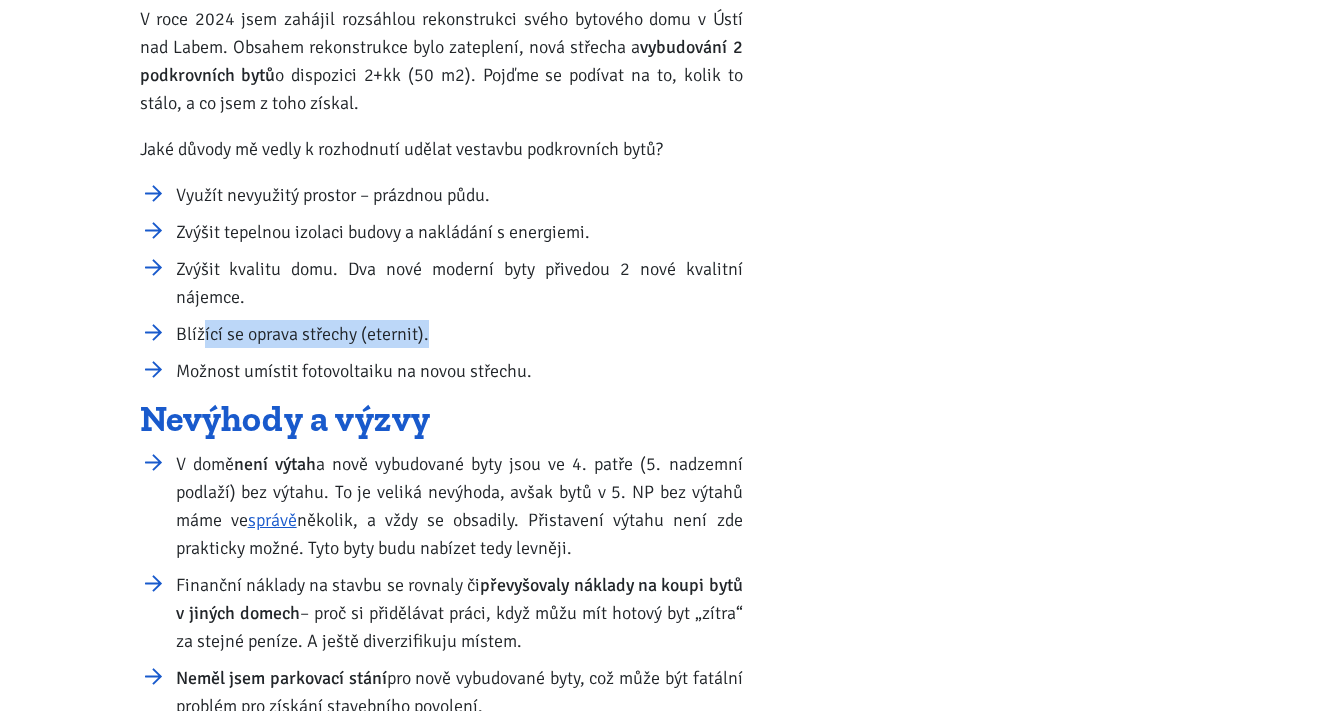 drag, startPoint x: 427, startPoint y: 323, endPoint x: 196, endPoint y: 327, distance: 231.03462 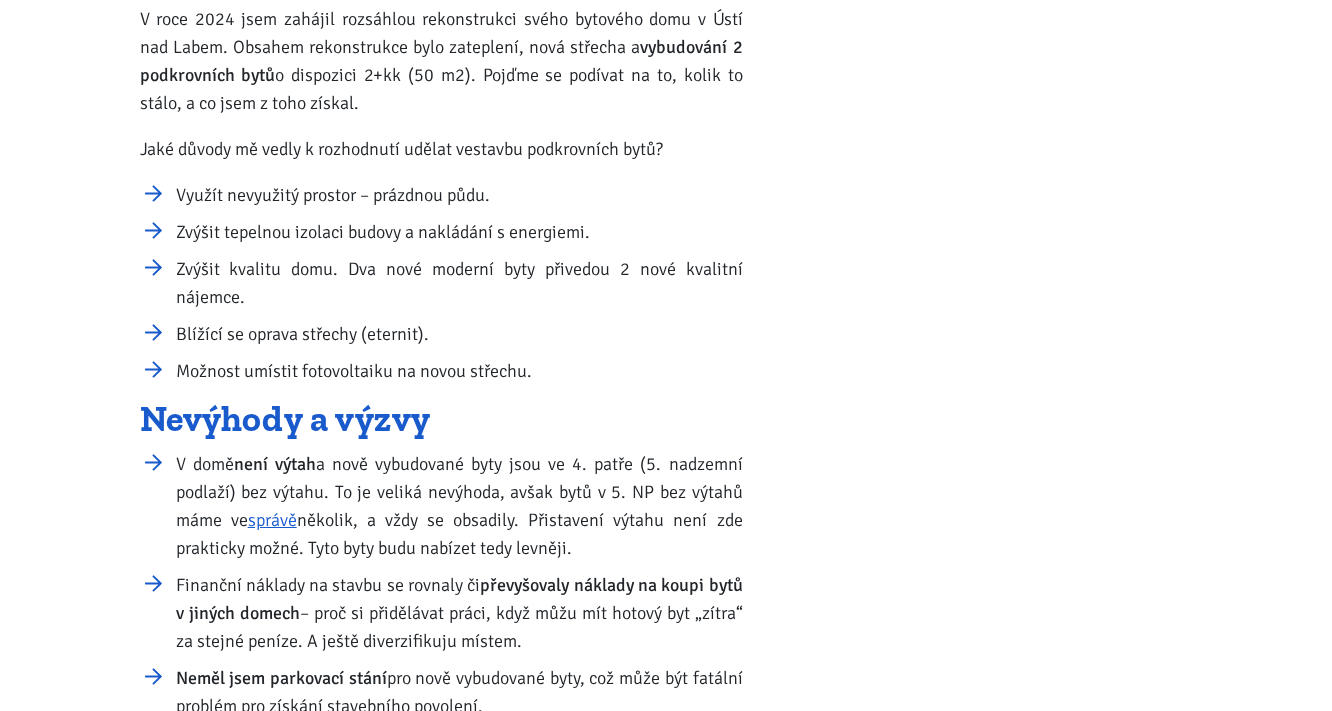 click on "Blížící se oprava střechy (eternit)." at bounding box center (459, 334) 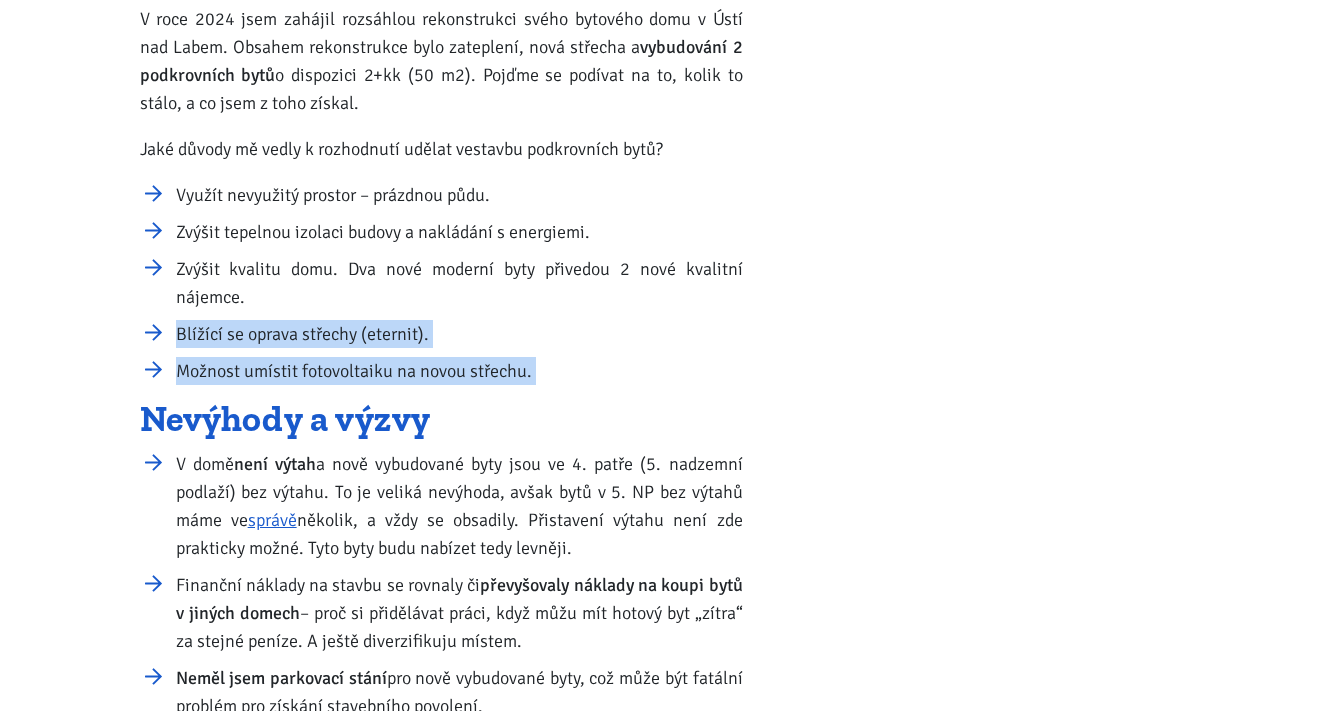drag, startPoint x: 196, startPoint y: 327, endPoint x: 534, endPoint y: 359, distance: 339.5114 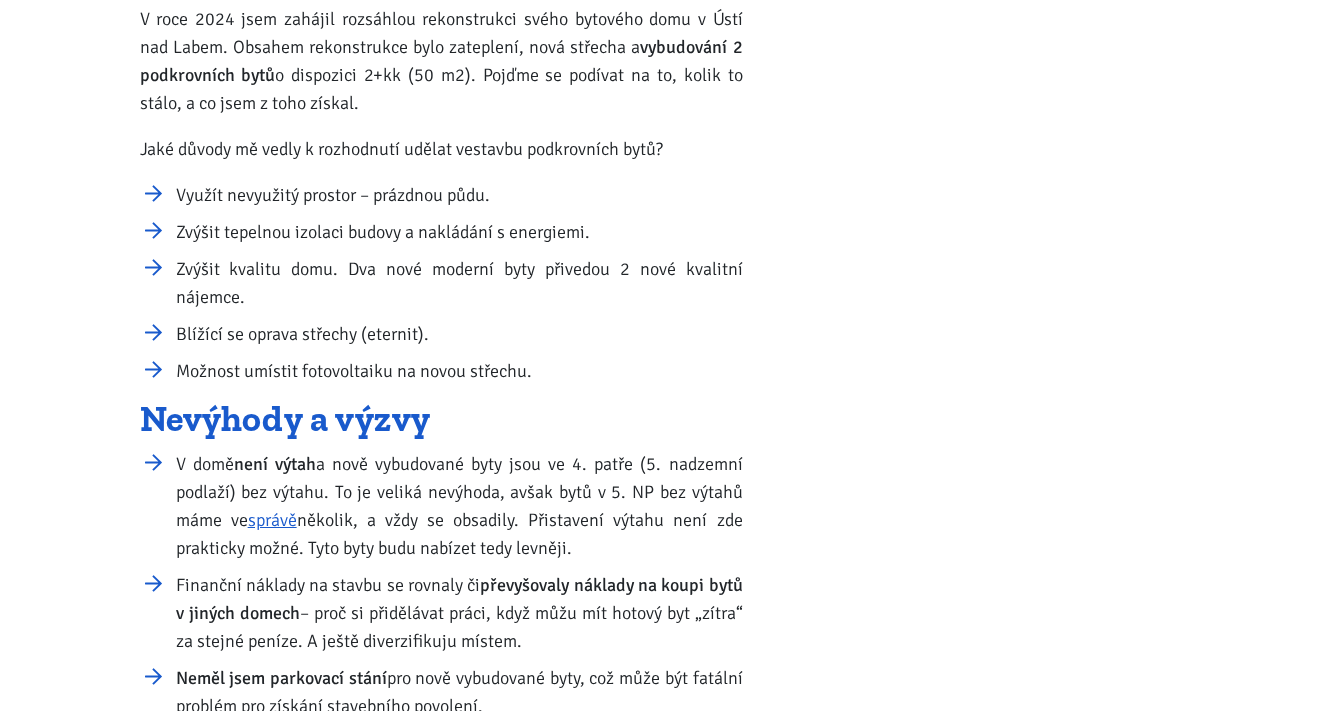 scroll, scrollTop: 1100, scrollLeft: 0, axis: vertical 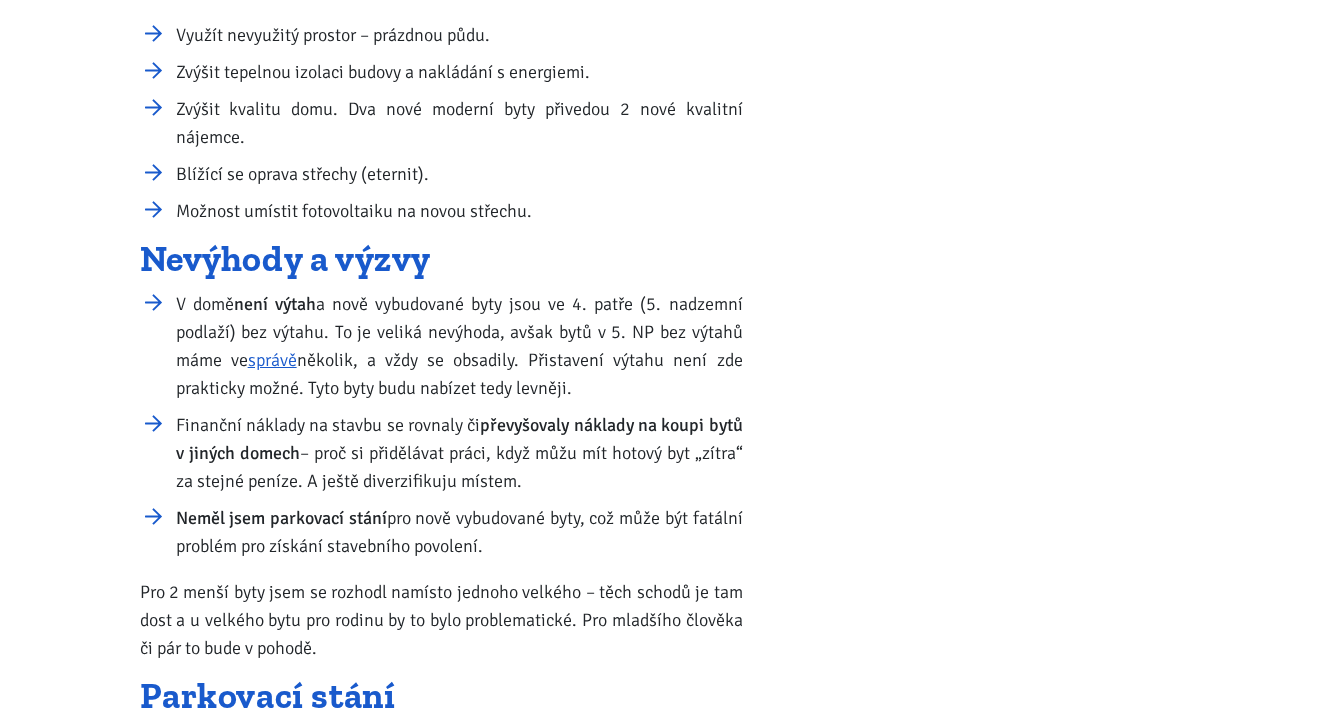 click on "V domě  není výtah  a nově vybudované byty jsou ve 4. patře (5. nadzemní podlaží) bez výtahu. To je veliká nevýhoda, avšak bytů v 5. NP bez výtahů máme ve  správě  několik, a vždy se obsadily. Přistavení výtahu není zde prakticky možné. Tyto byty budu nabízet tedy levněji." at bounding box center (459, 346) 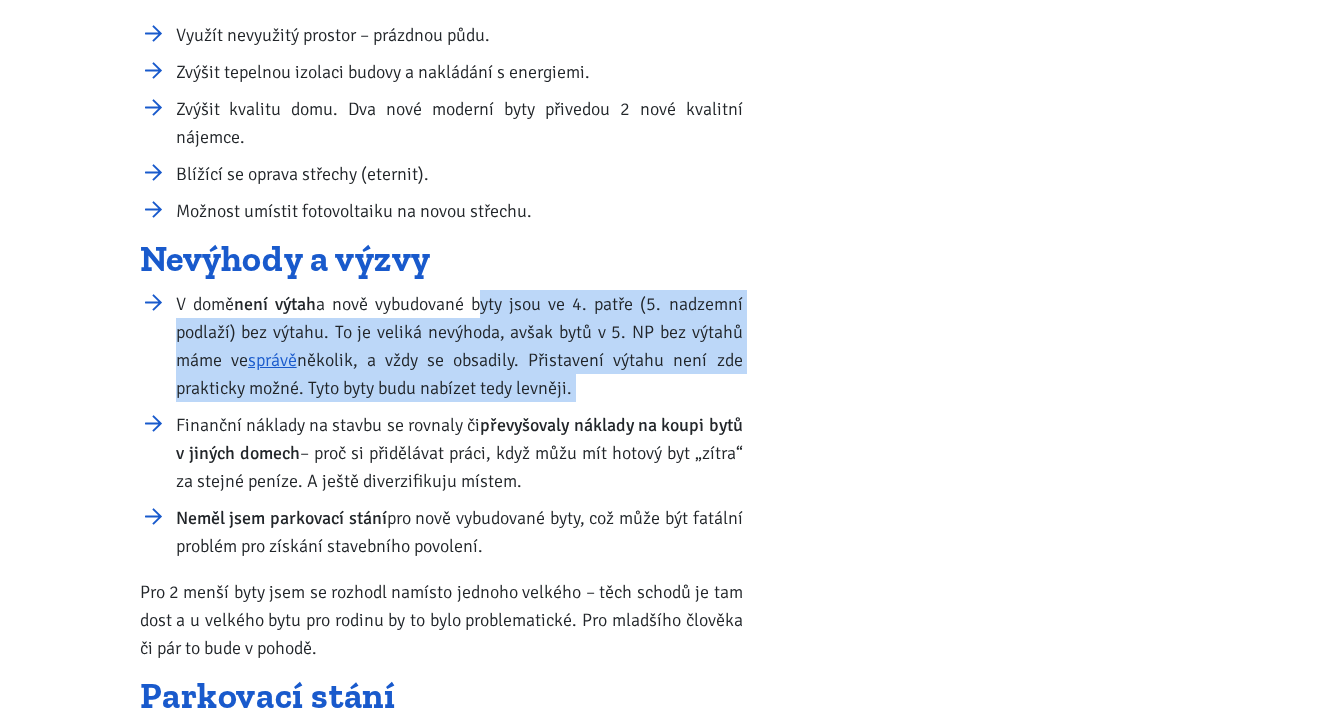 drag, startPoint x: 491, startPoint y: 309, endPoint x: 576, endPoint y: 380, distance: 110.751976 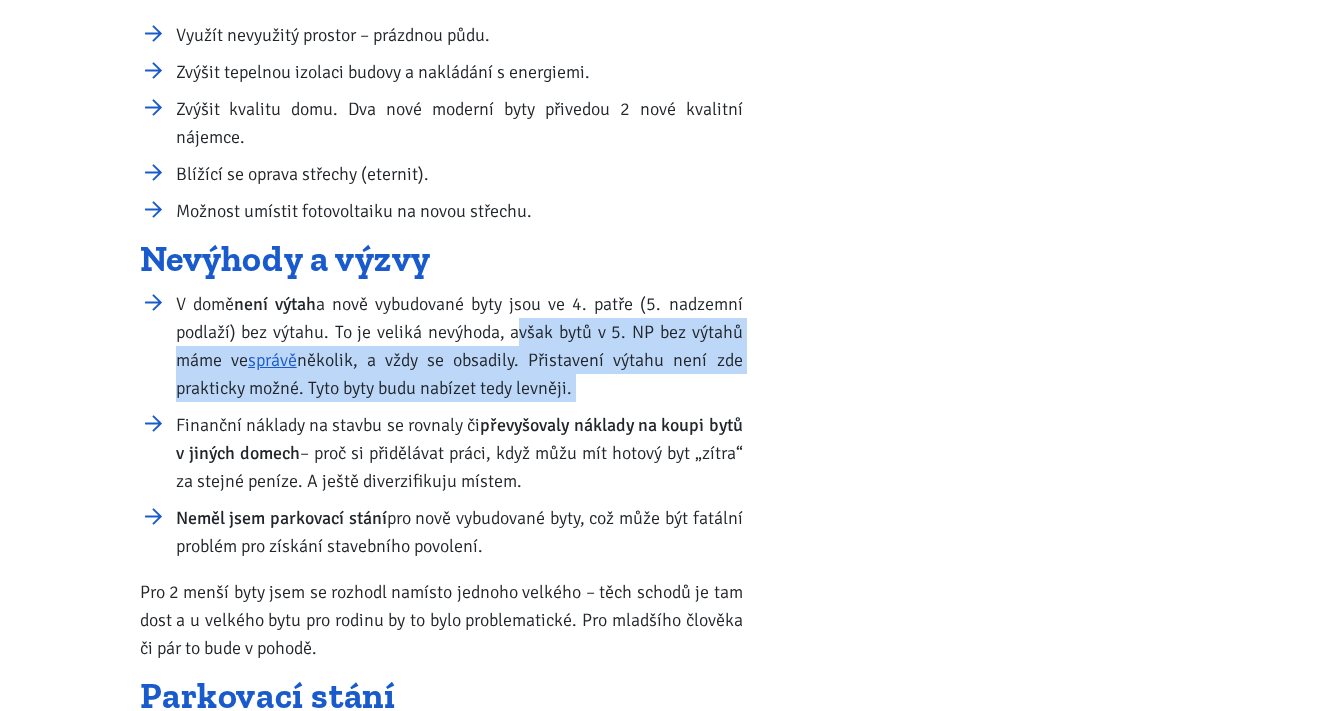 drag, startPoint x: 576, startPoint y: 380, endPoint x: 528, endPoint y: 329, distance: 70.035706 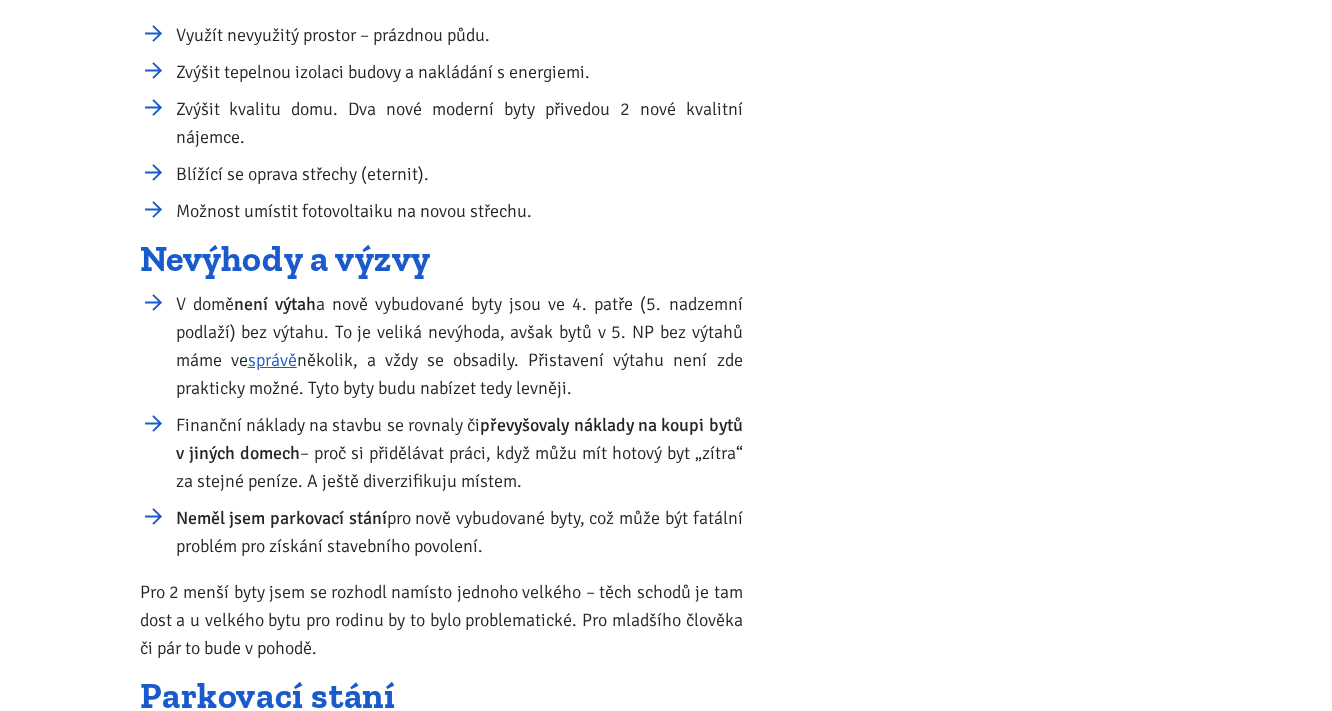 click on "V domě  není výtah  a nově vybudované byty jsou ve 4. patře (5. nadzemní podlaží) bez výtahu. To je veliká nevýhoda, avšak bytů v 5. NP bez výtahů máme ve  správě  několik, a vždy se obsadily. Přistavení výtahu není zde prakticky možné. Tyto byty budu nabízet tedy levněji." at bounding box center [459, 346] 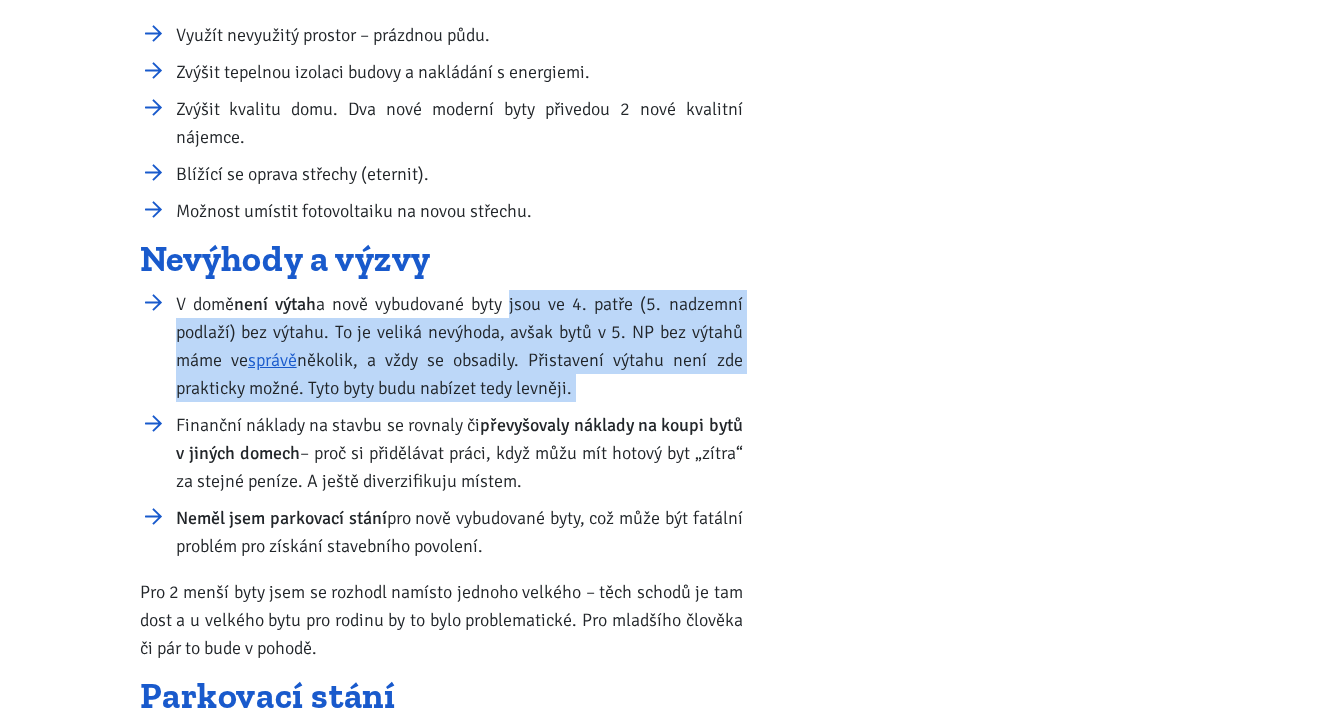 drag, startPoint x: 511, startPoint y: 312, endPoint x: 577, endPoint y: 384, distance: 97.67292 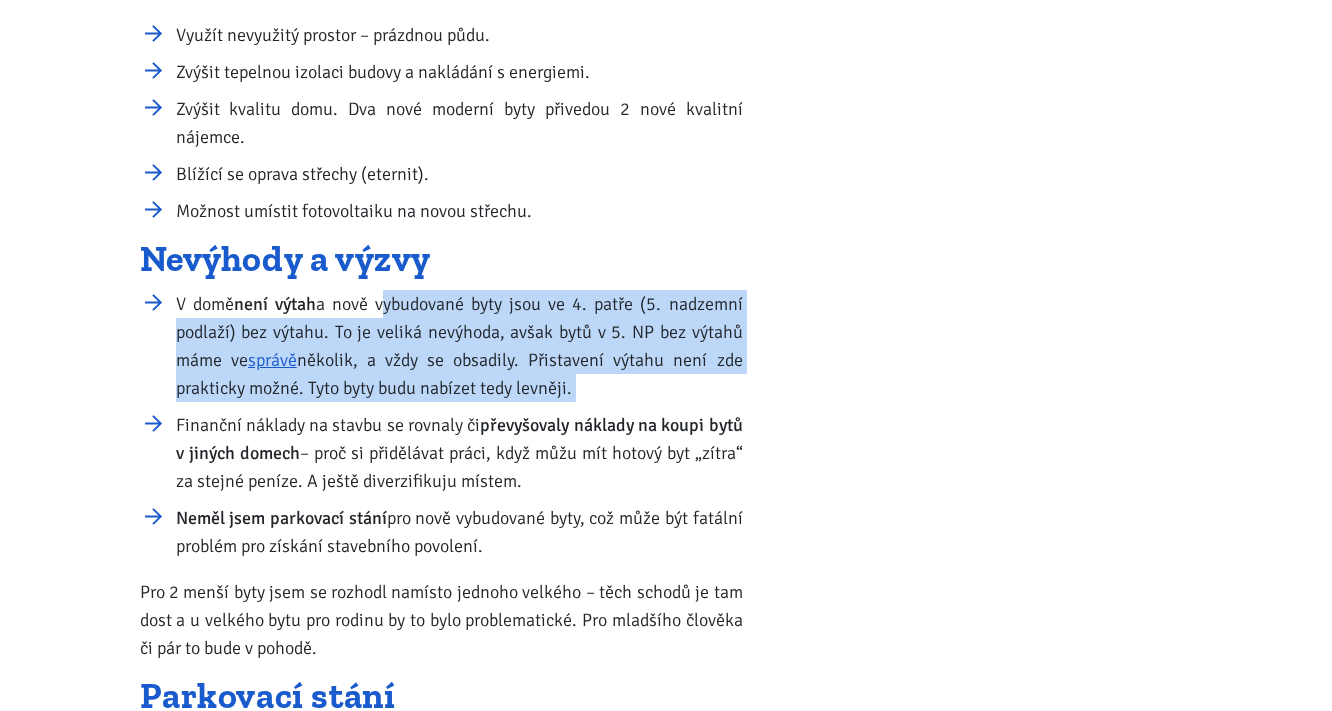 drag, startPoint x: 577, startPoint y: 384, endPoint x: 424, endPoint y: 312, distance: 169.09465 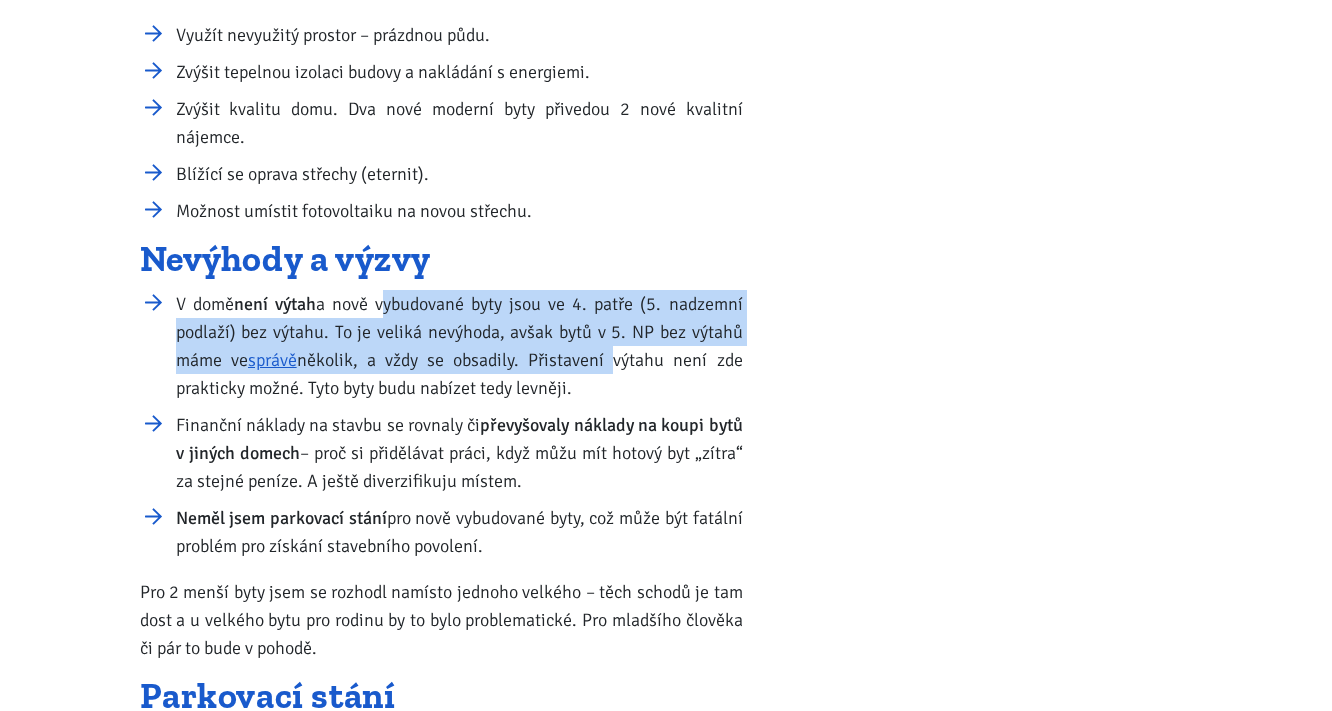 drag, startPoint x: 424, startPoint y: 312, endPoint x: 592, endPoint y: 362, distance: 175.28262 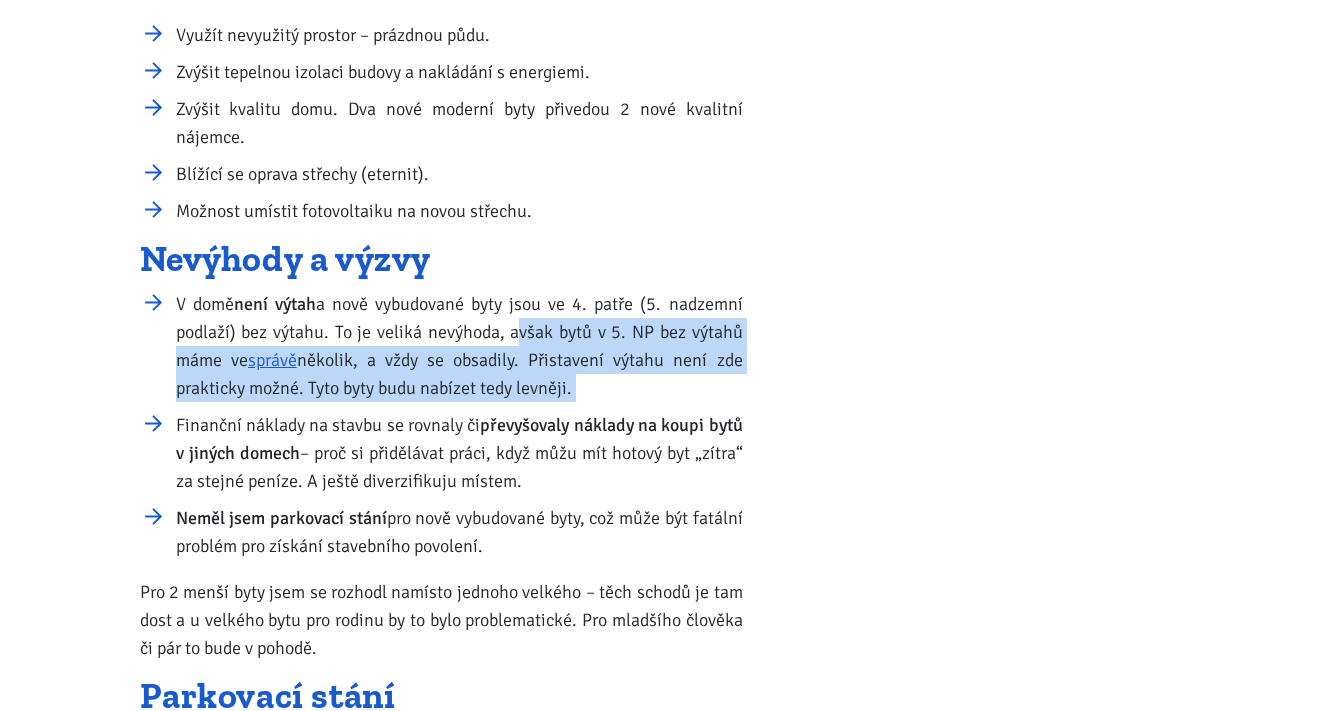 drag, startPoint x: 580, startPoint y: 377, endPoint x: 528, endPoint y: 312, distance: 83.240616 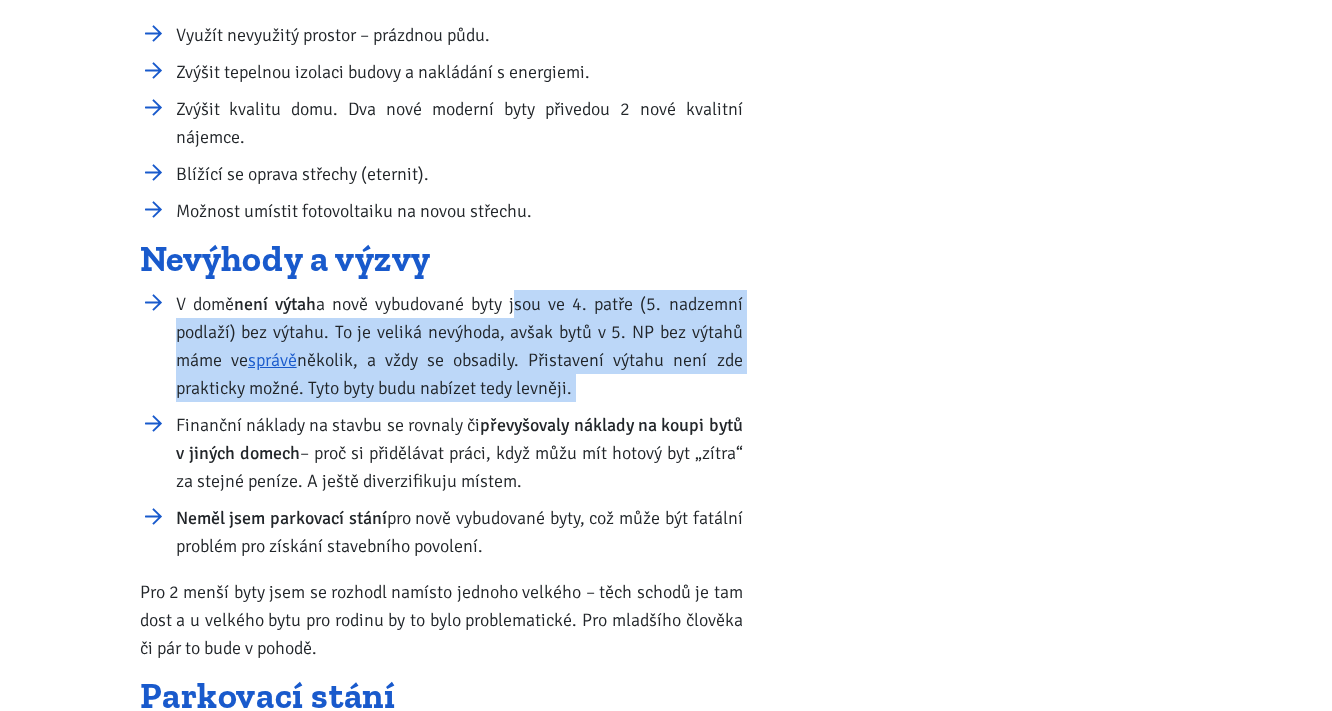 click on "V domě  není výtah  a nově vybudované byty jsou ve 4. patře (5. nadzemní podlaží) bez výtahu. To je veliká nevýhoda, avšak bytů v 5. NP bez výtahů máme ve  správě  několik, a vždy se obsadily. Přistavení výtahu není zde prakticky možné. Tyto byty budu nabízet tedy levněji." at bounding box center (459, 346) 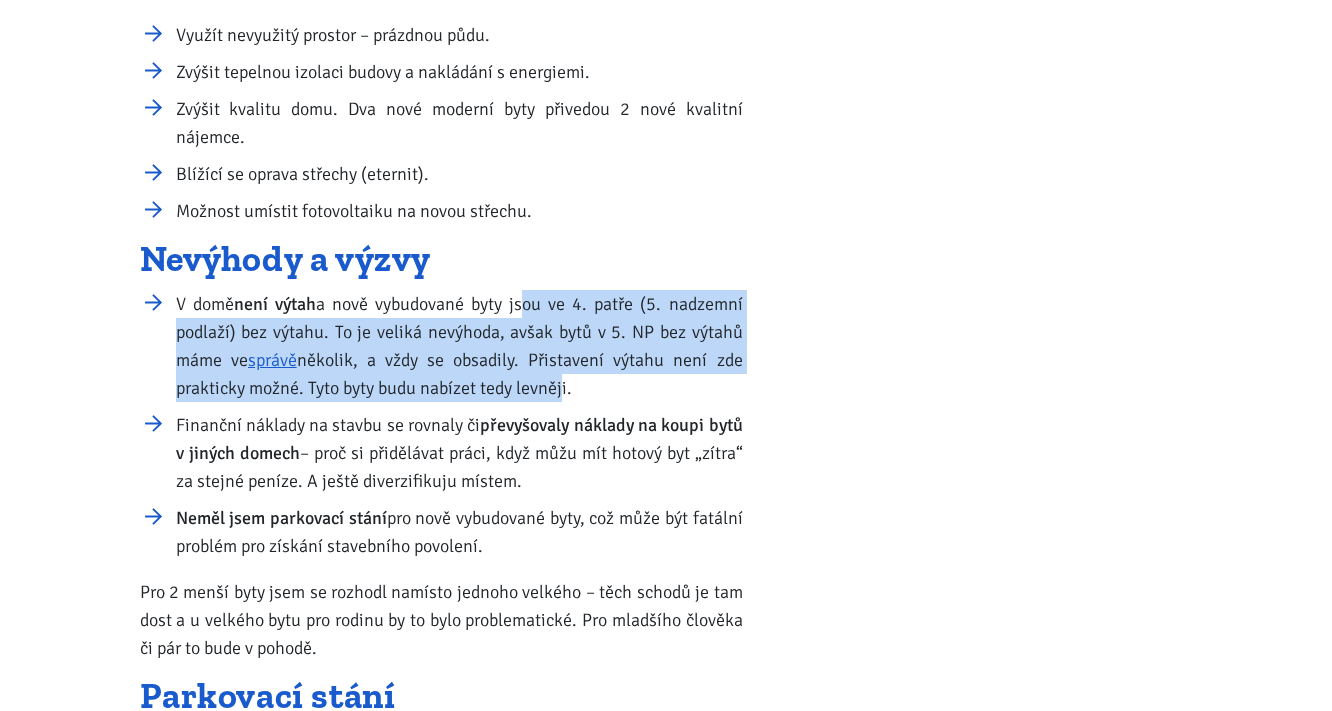 drag, startPoint x: 525, startPoint y: 308, endPoint x: 555, endPoint y: 387, distance: 84.50444 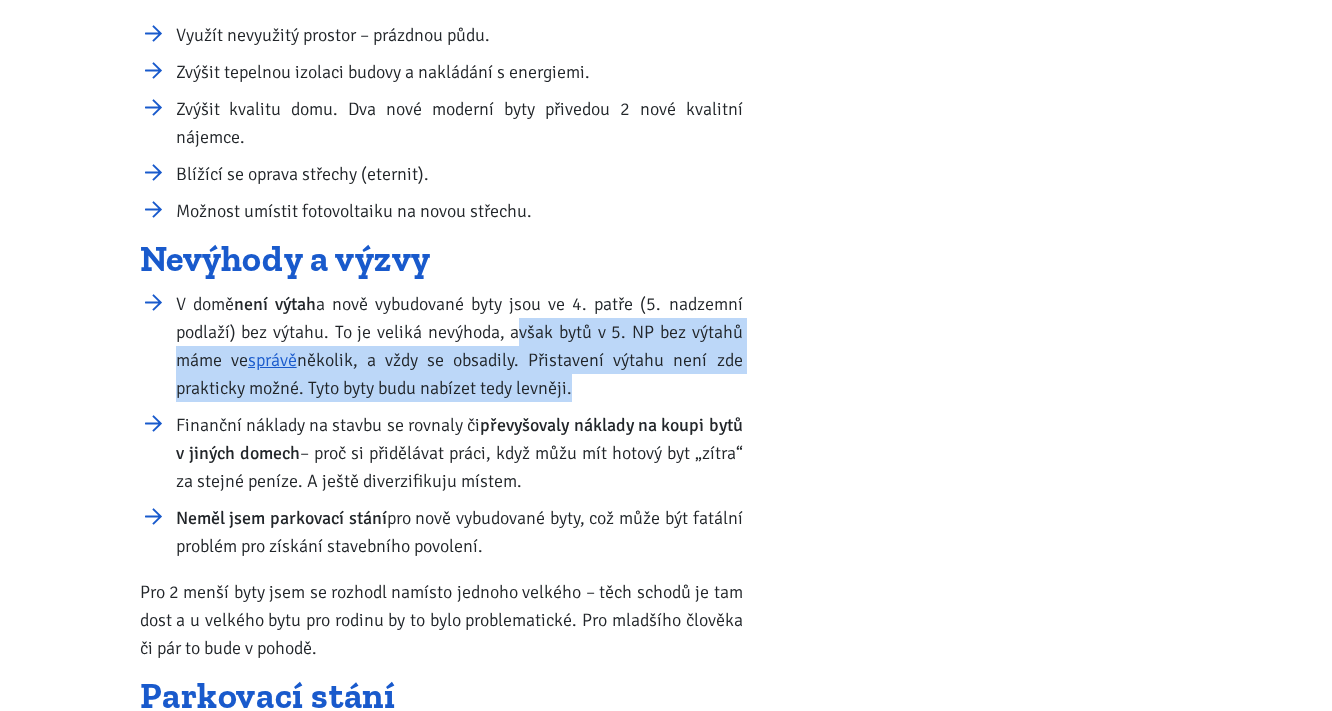 drag, startPoint x: 555, startPoint y: 387, endPoint x: 528, endPoint y: 332, distance: 61.269894 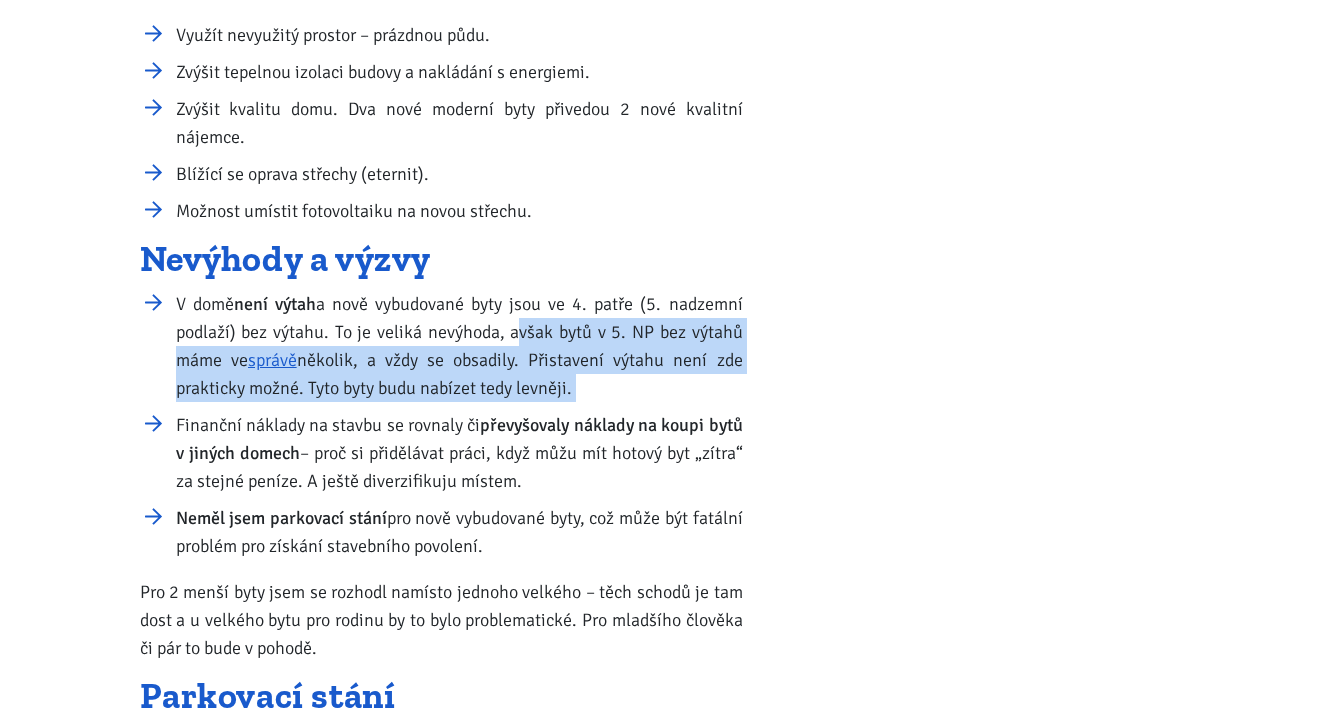 drag, startPoint x: 533, startPoint y: 335, endPoint x: 574, endPoint y: 388, distance: 67.00746 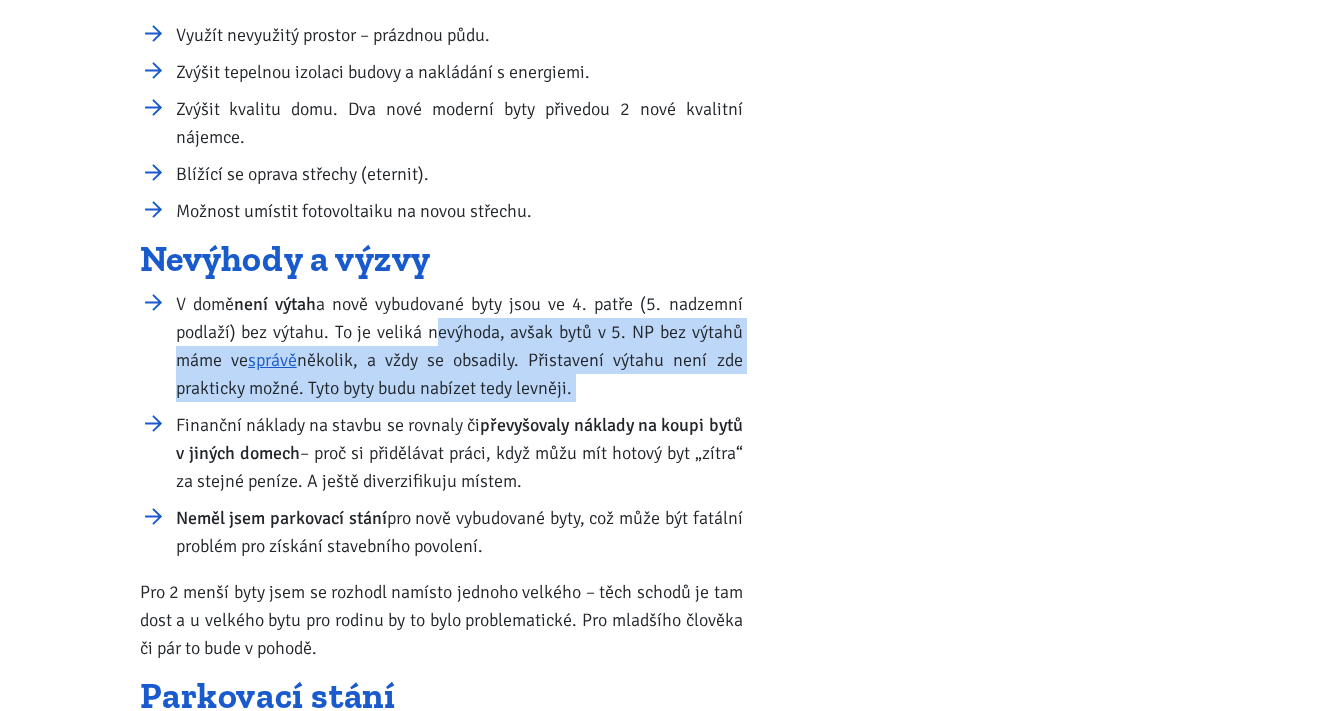 drag 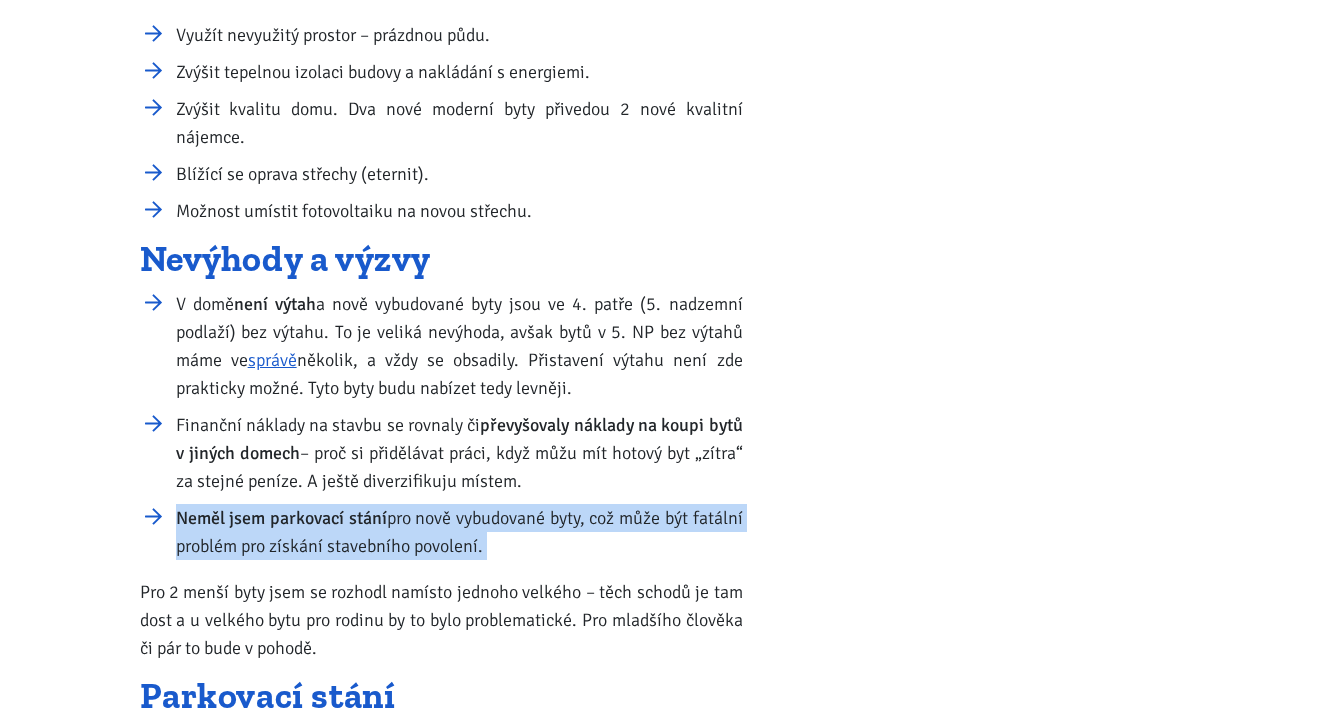 click on "Neměl jsem parkovací stání  pro nově vybudované byty, což může být fatální problém pro získání stavebního povolení." at bounding box center [459, 532] 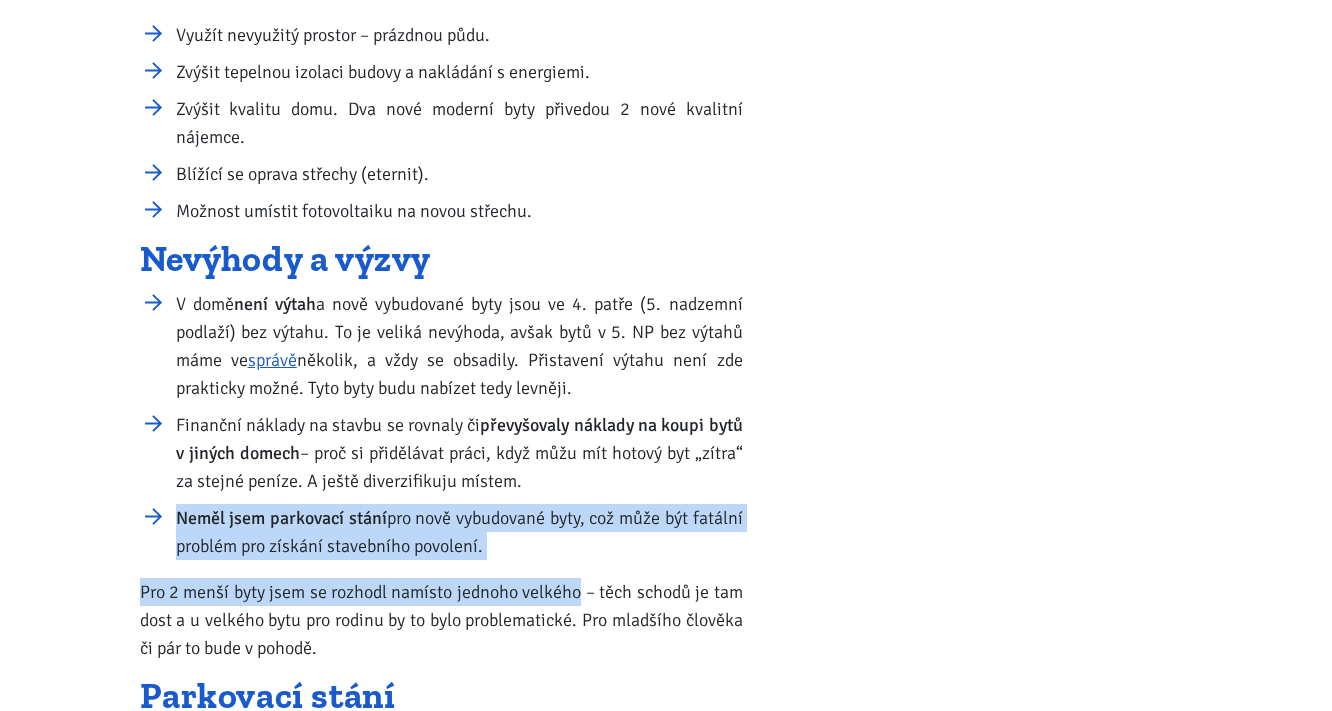 click on "V roce [DATE] jsem zahájil rozsáhlou rekonstrukci svého bytového domu v [CITY]. Obsahem rekonstrukce bylo zateplení, nová střecha a  vybudování 2 podkrovních bytů  o dispozici 2+kk (50 m2). Pojďme se podívat na to, kolik to stálo, a co jsem z toho získal.
Jaké důvody mě vedly k rozhodnutí udělat vestavbu podkrovních bytů?
Využít nevyužitý prostor – prázdnou půdu.
Zvýšit tepelnou izolaci budovy a nakládání s energiemi.
Zvýšit kvalitu domu. Dva nové moderní byty přivedou 2 nové kvalitní nájemce.
Blížící se oprava střechy (eternit).
Možnost umístit fotovoltaiku na novou střechu.
Nevýhody a výzvy
V domě  není výtah  a nově vybudované byty jsou ve 4. patře (5. nadzemní podlaží) bez výtahu. To je veliká nevýhoda, avšak bytů v 5. NP bez výtahů máme ve  správě  několik, a vždy se obsadily. Přistavení výtahu není zde prakticky možné. Tyto byty budu nabízet tedy levněji." at bounding box center [441, 1088] 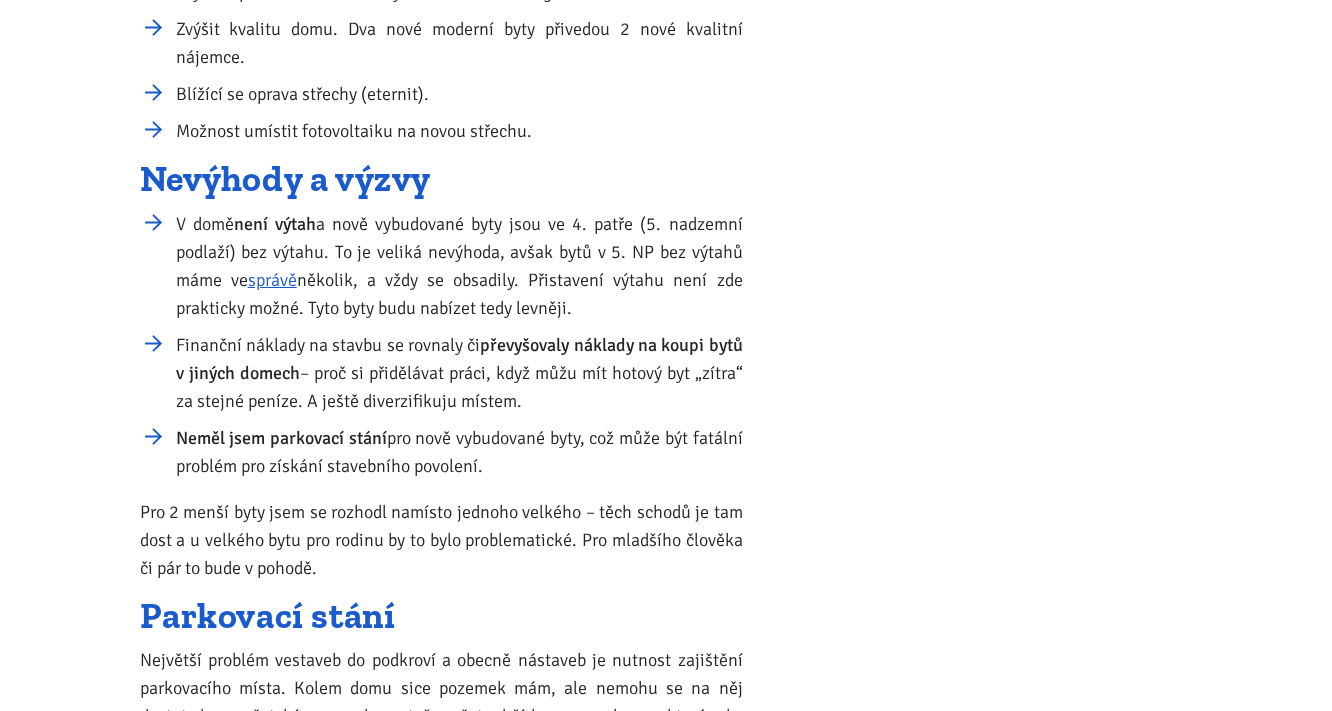 click on "Pro 2 menší byty jsem se rozhodl namísto jednoho velkého – těch schodů je tam dost a u velkého bytu pro rodinu by to bylo problematické. Pro mladšího člověka či pár to bude v pohodě." at bounding box center [441, 540] 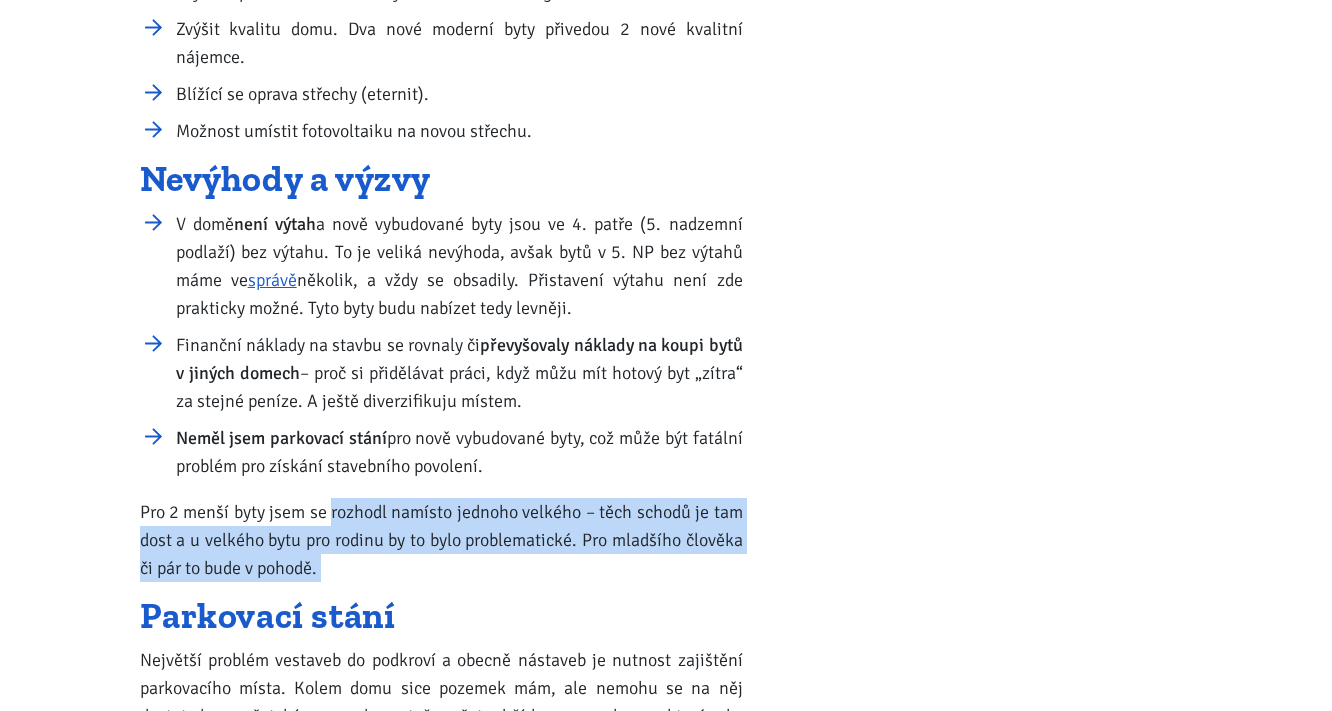 drag, startPoint x: 388, startPoint y: 563, endPoint x: 377, endPoint y: 520, distance: 44.38468 